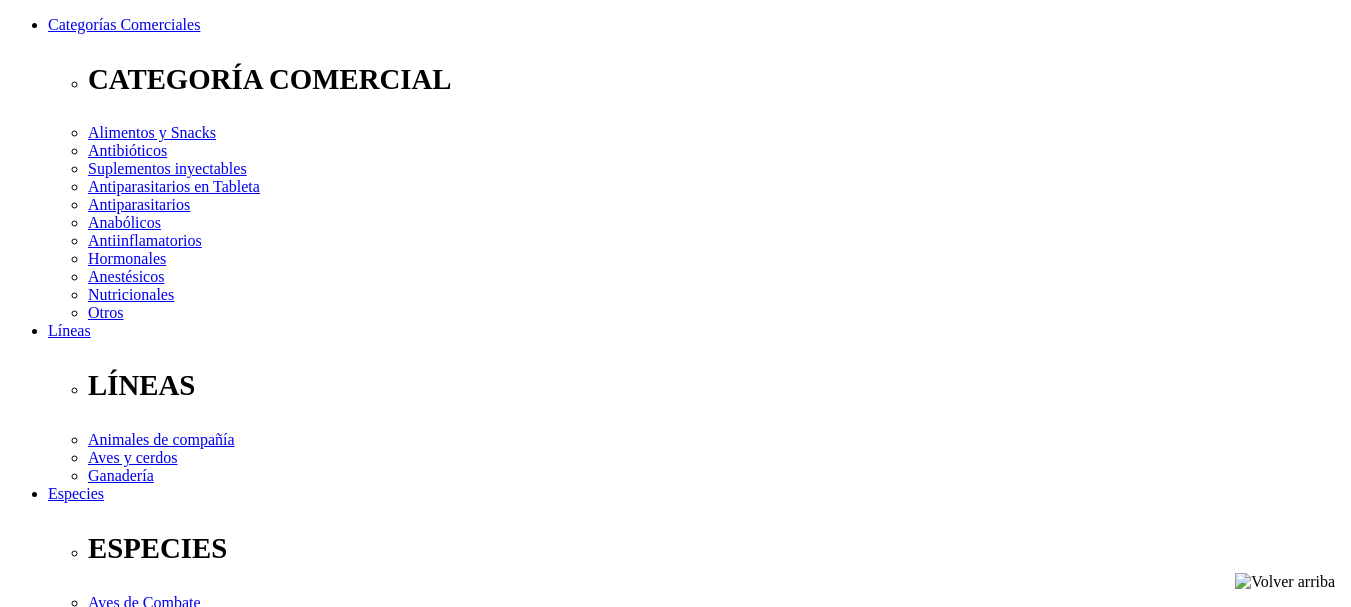 scroll, scrollTop: 300, scrollLeft: 0, axis: vertical 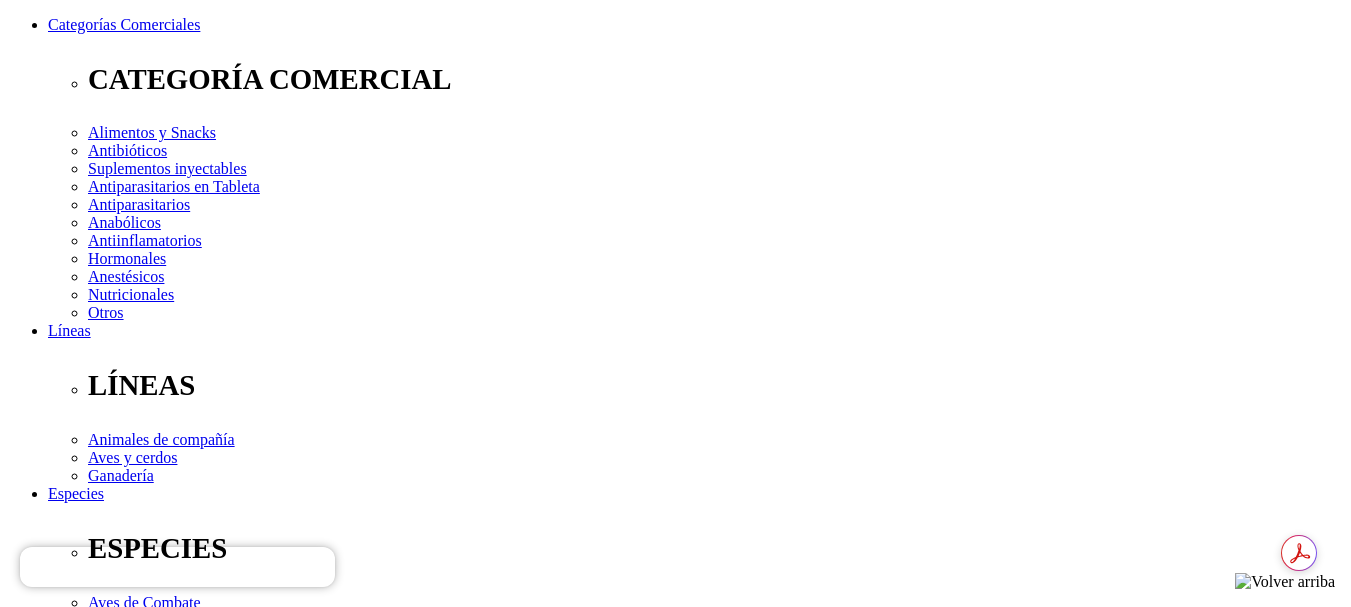 select on "3" 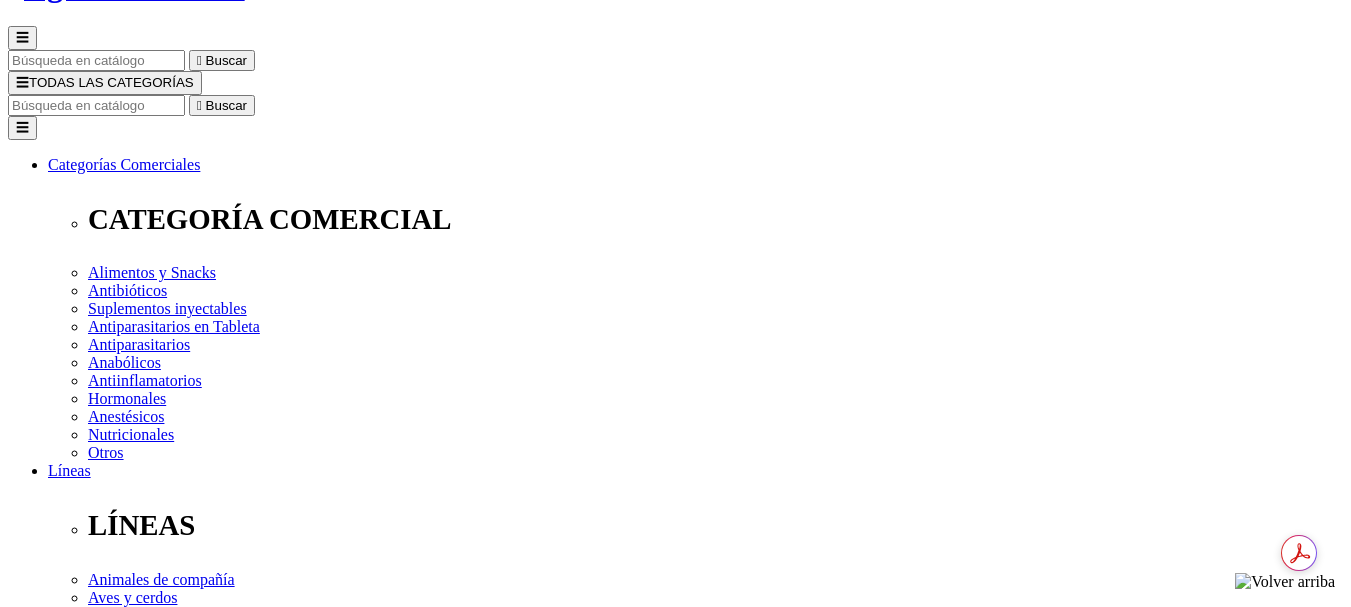 scroll, scrollTop: 40, scrollLeft: 0, axis: vertical 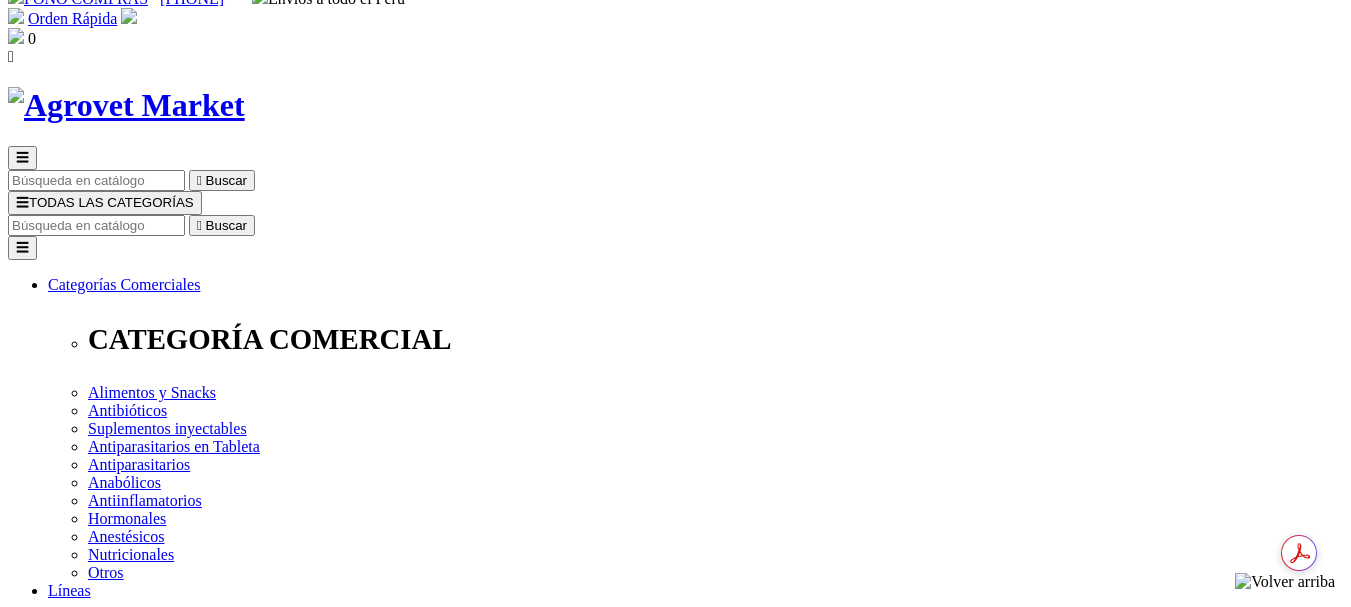 click at bounding box center (96, 225) 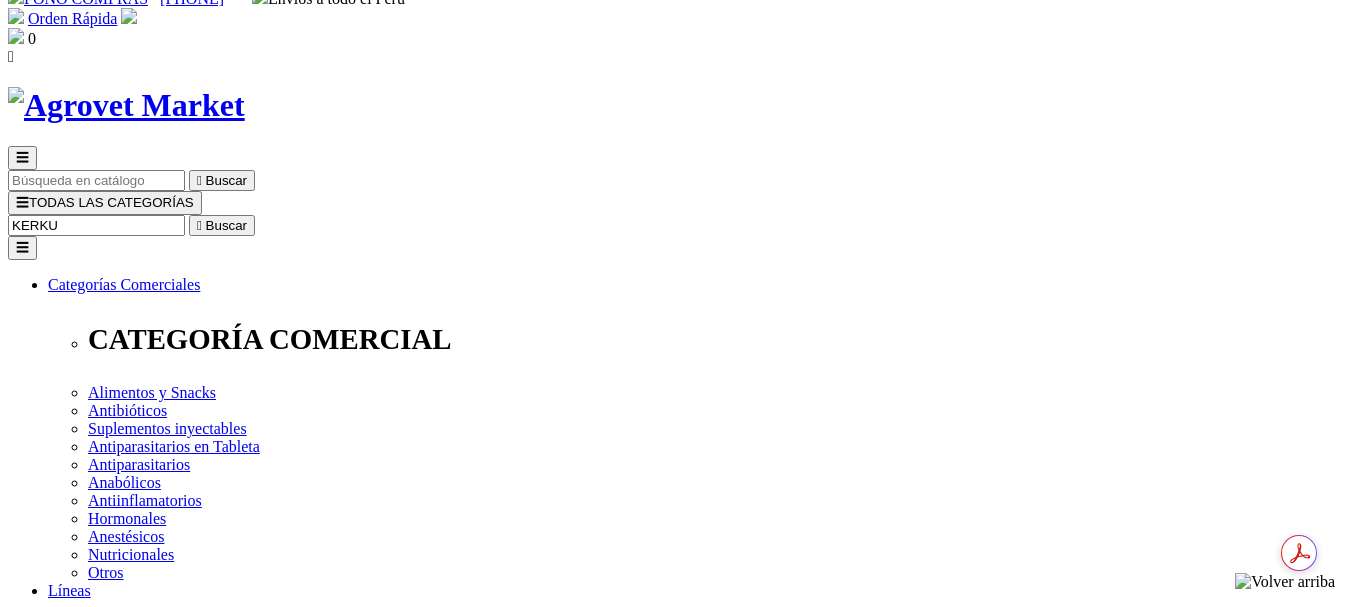 type on "[NAME_FRAGMENT]" 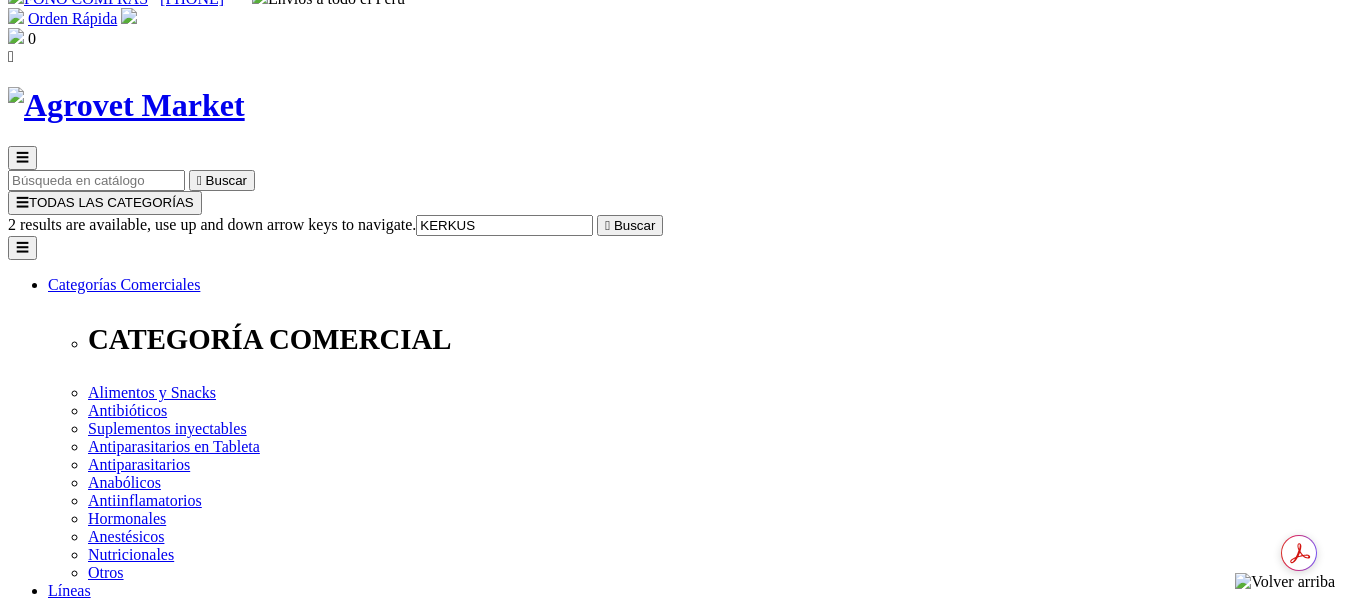 click on "Curabicheras [NAME_FRAGMENT] Plata" at bounding box center [142, 7498] 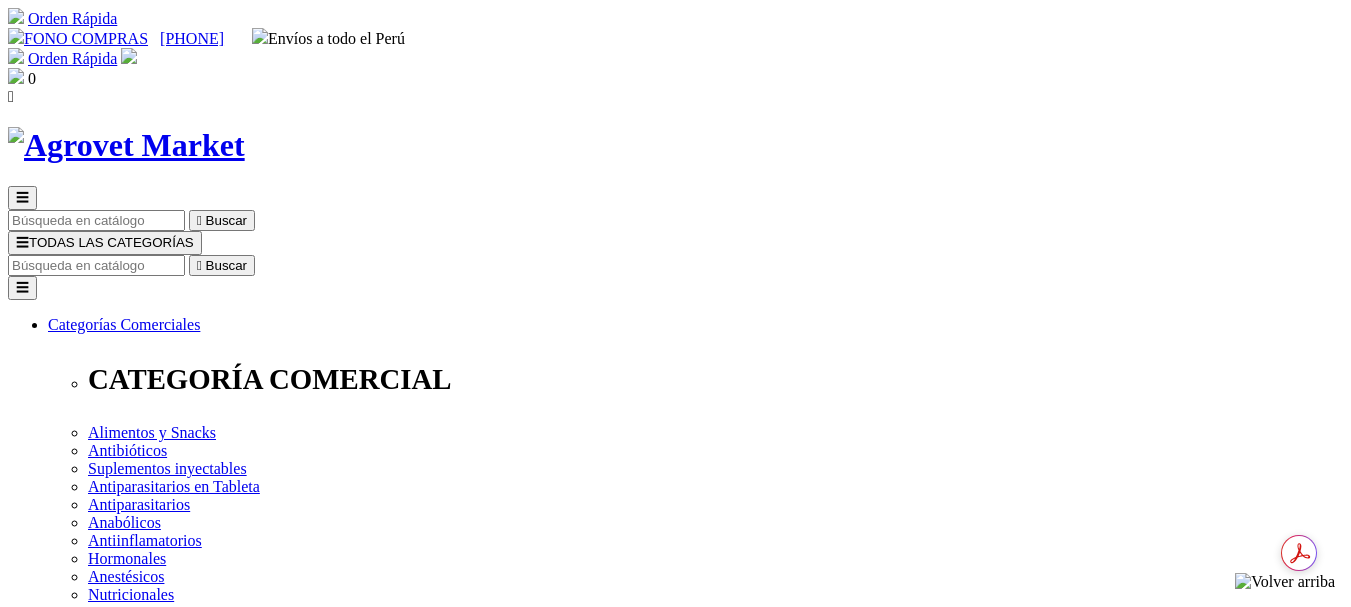 scroll, scrollTop: 0, scrollLeft: 0, axis: both 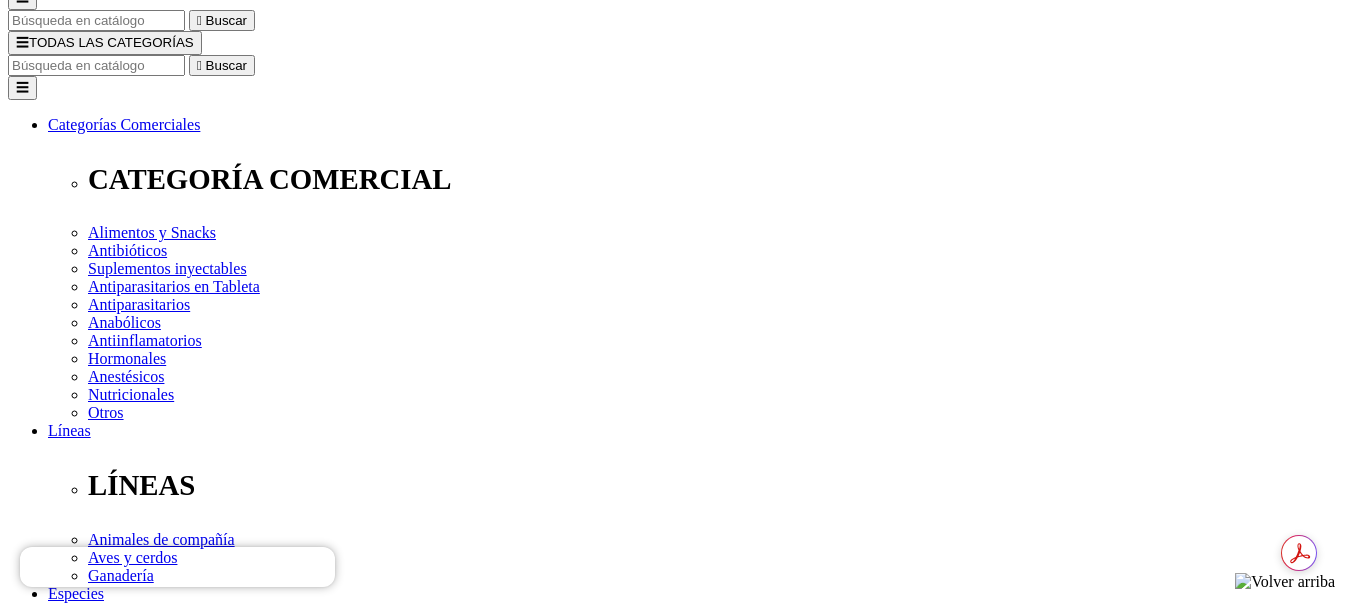 click on "Elige la presentación comercial que deseas
Spray x 400ml" at bounding box center [148, 2700] 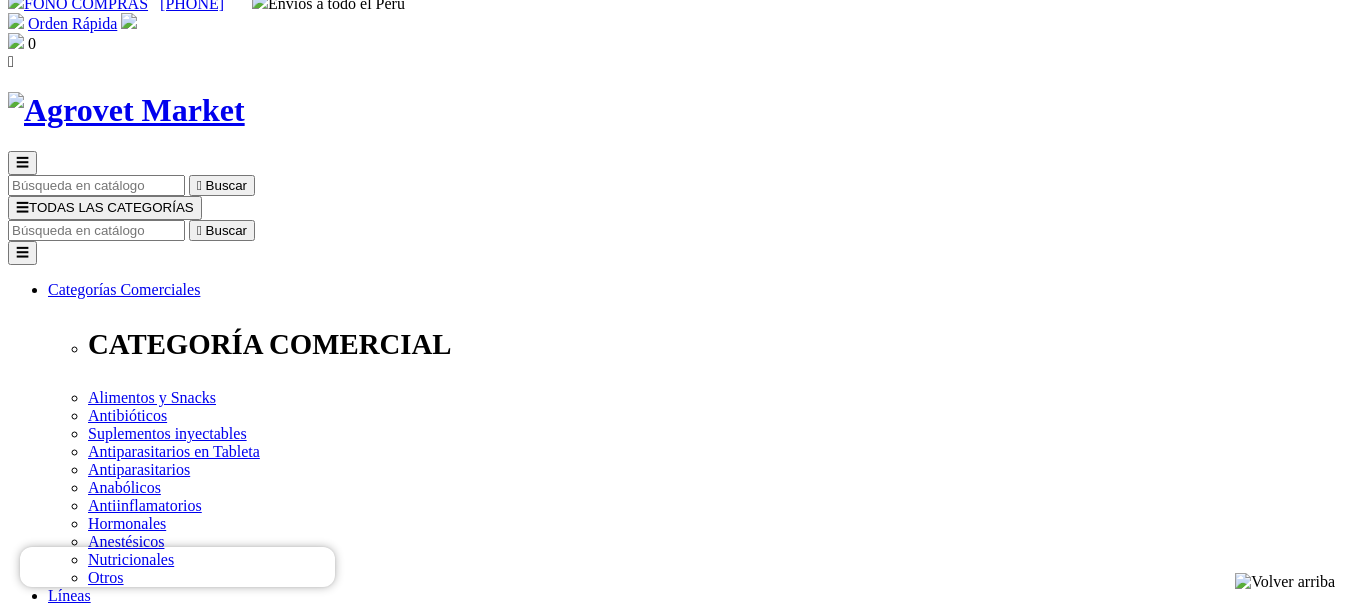 scroll, scrollTop: 0, scrollLeft: 0, axis: both 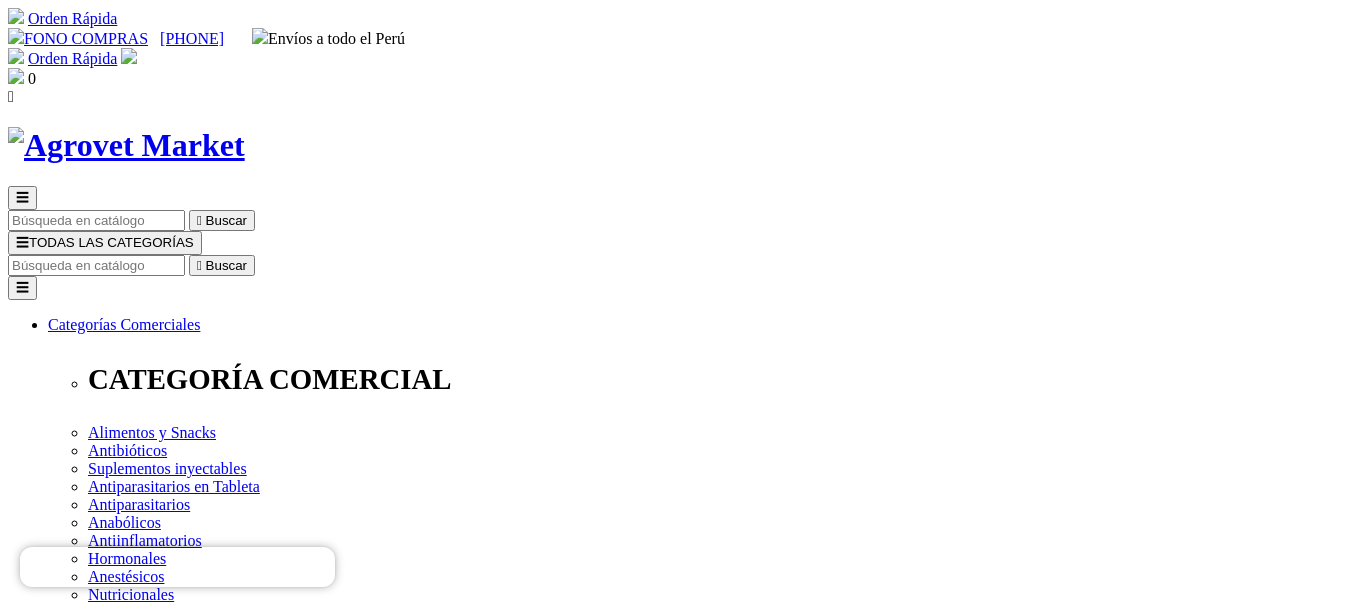 click at bounding box center [96, 265] 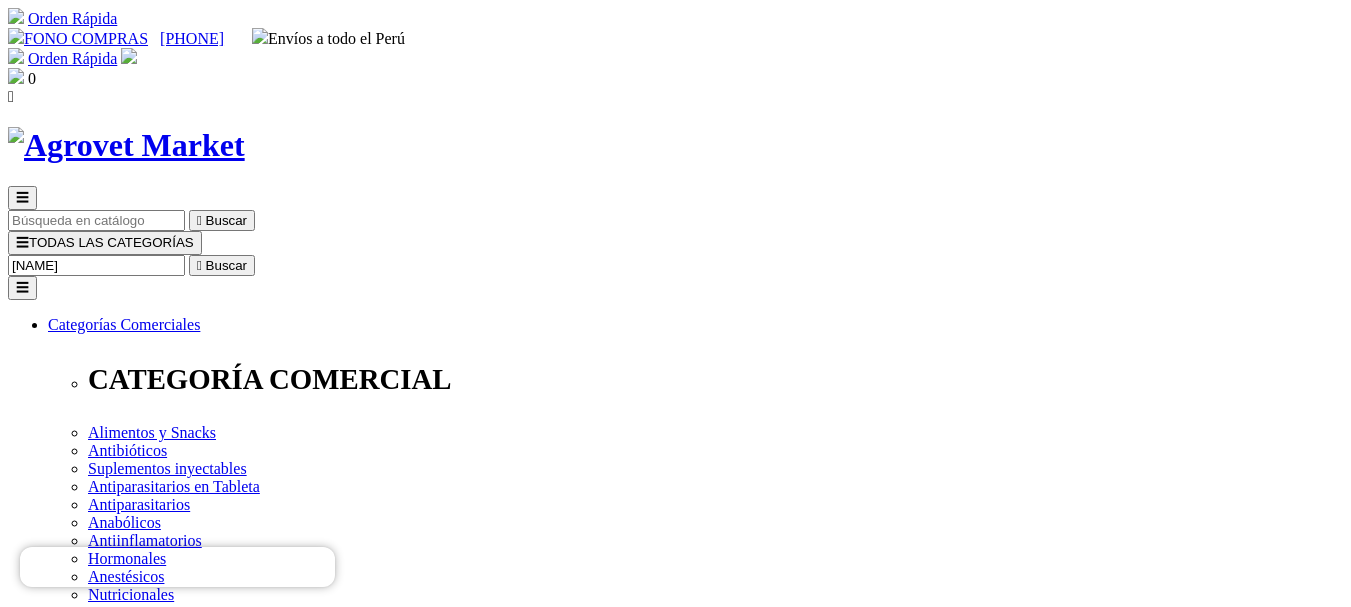 type on "[NAME_FRAGMENT]" 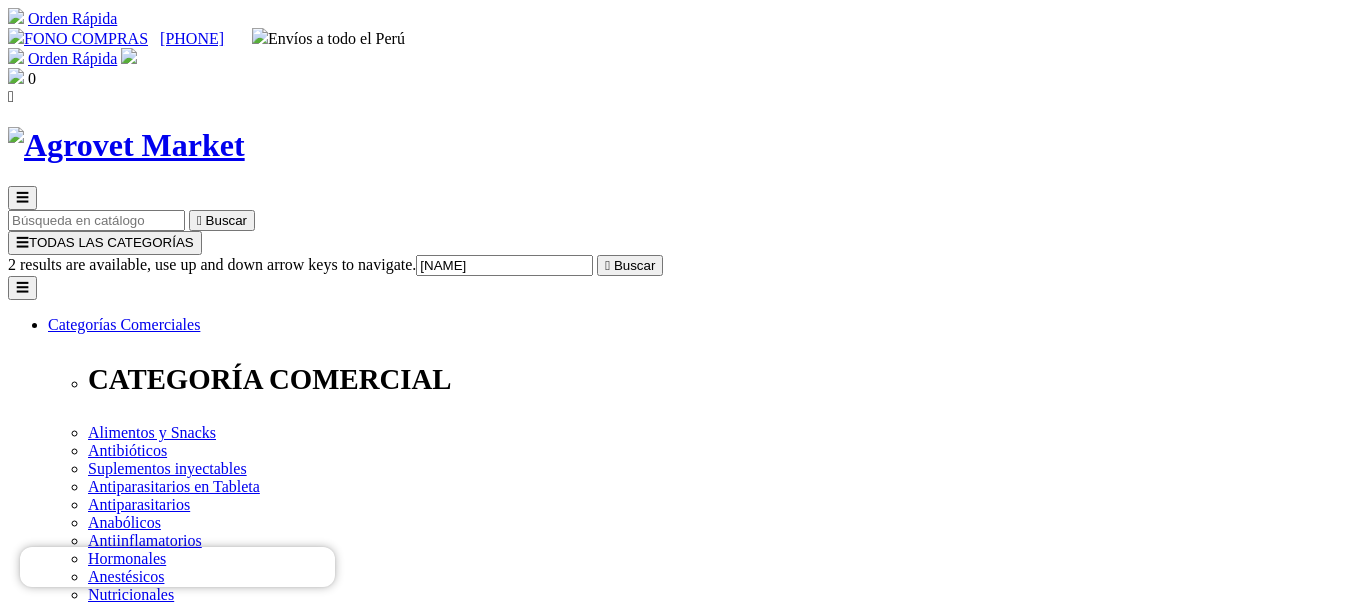 click on "[NAME] [SURNAME]" at bounding box center (130, 7117) 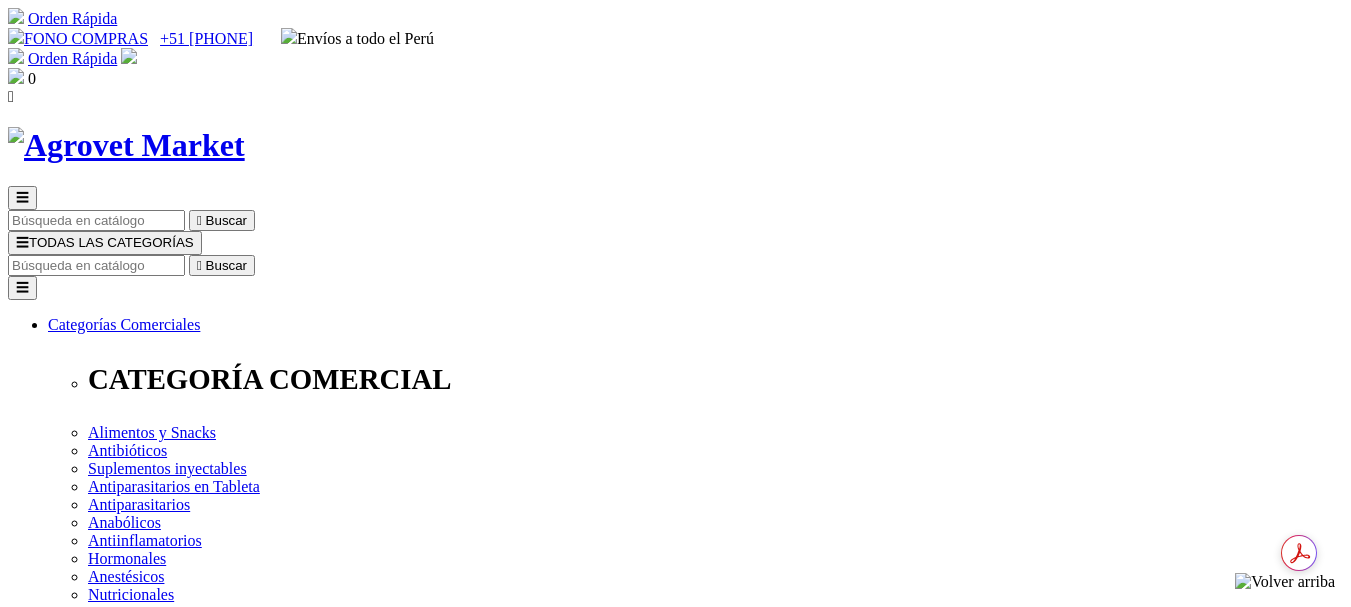 scroll, scrollTop: 200, scrollLeft: 0, axis: vertical 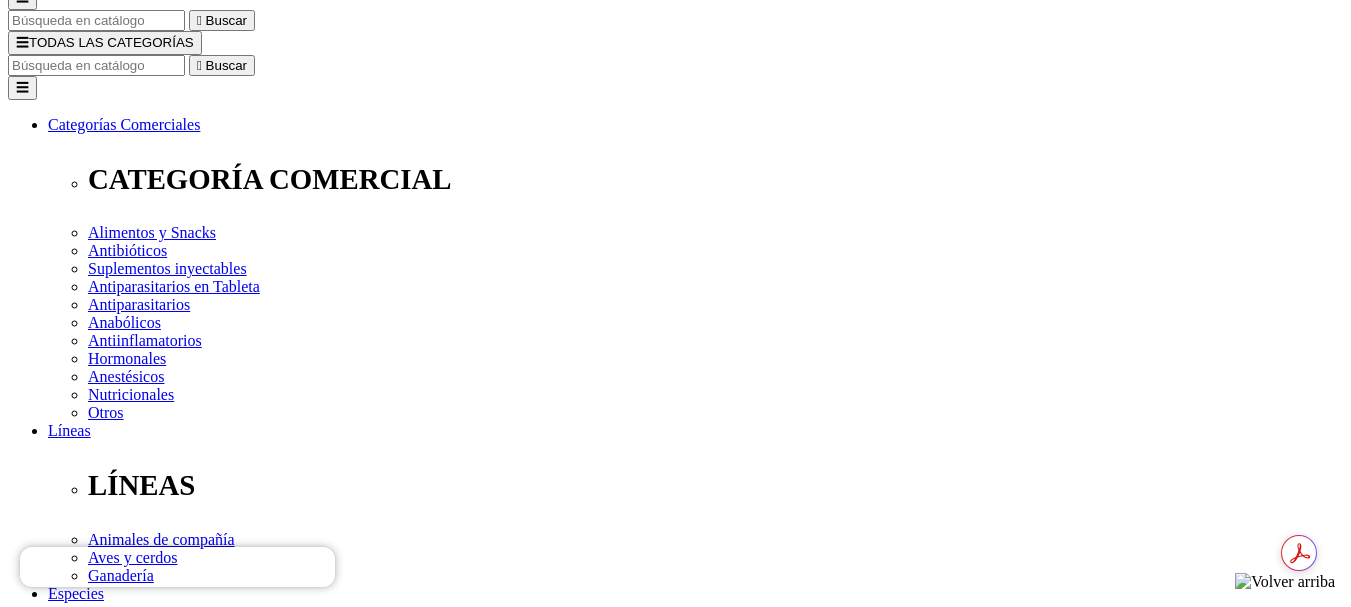 click on "Elige la presentación comercial que deseas
Spray x 400ml" at bounding box center (148, 2700) 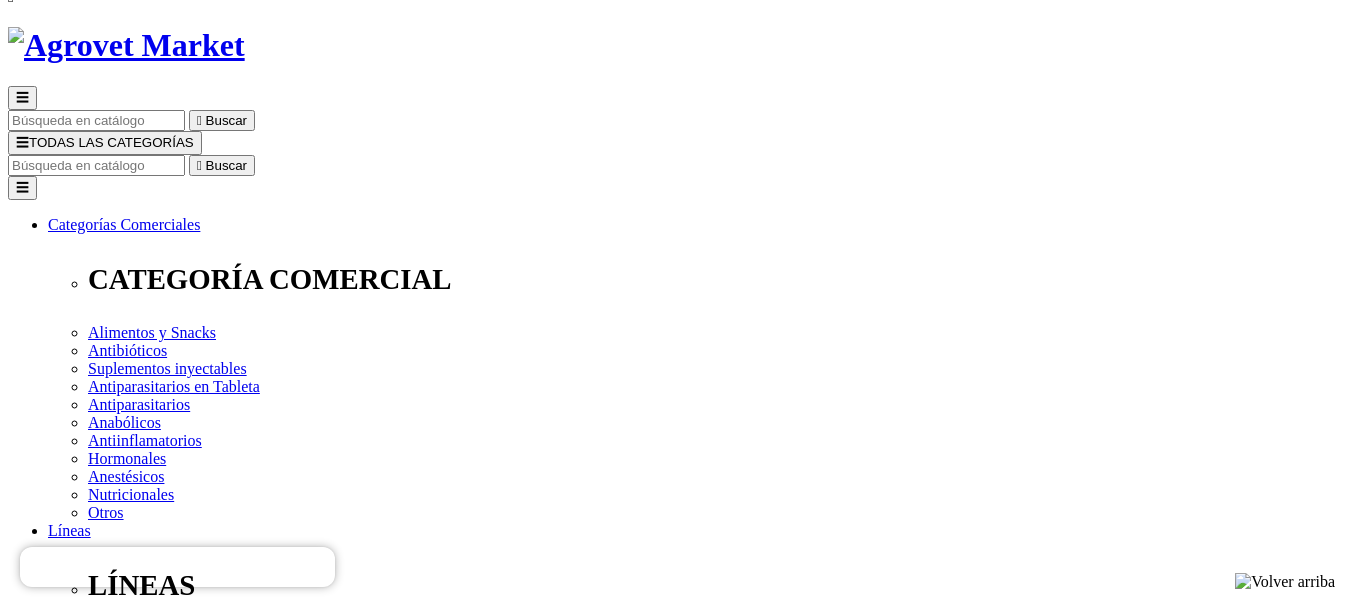 scroll, scrollTop: 0, scrollLeft: 0, axis: both 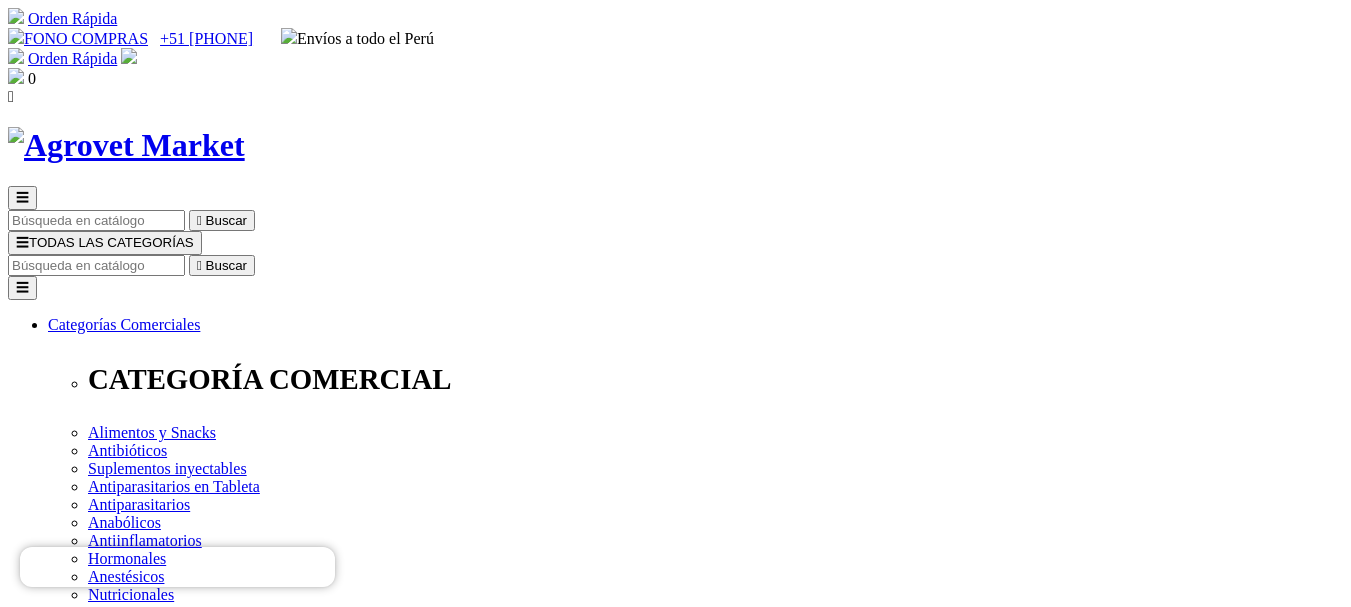 click at bounding box center (96, 265) 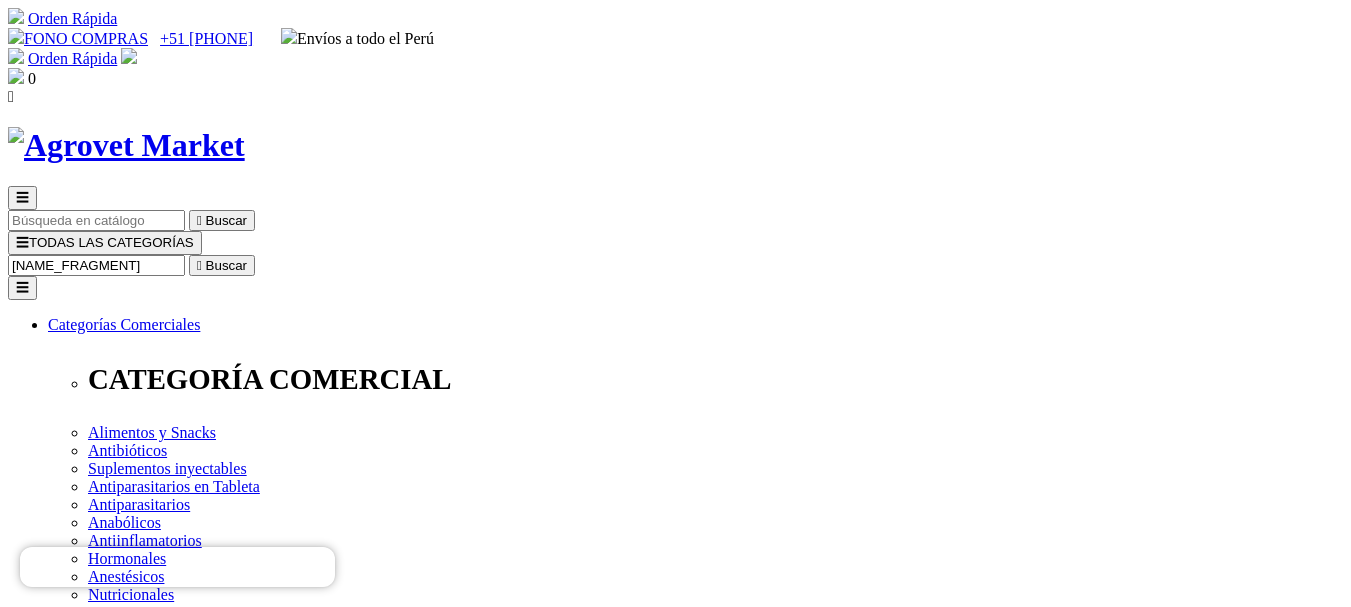 type on "[NAME_FRAGMENT]" 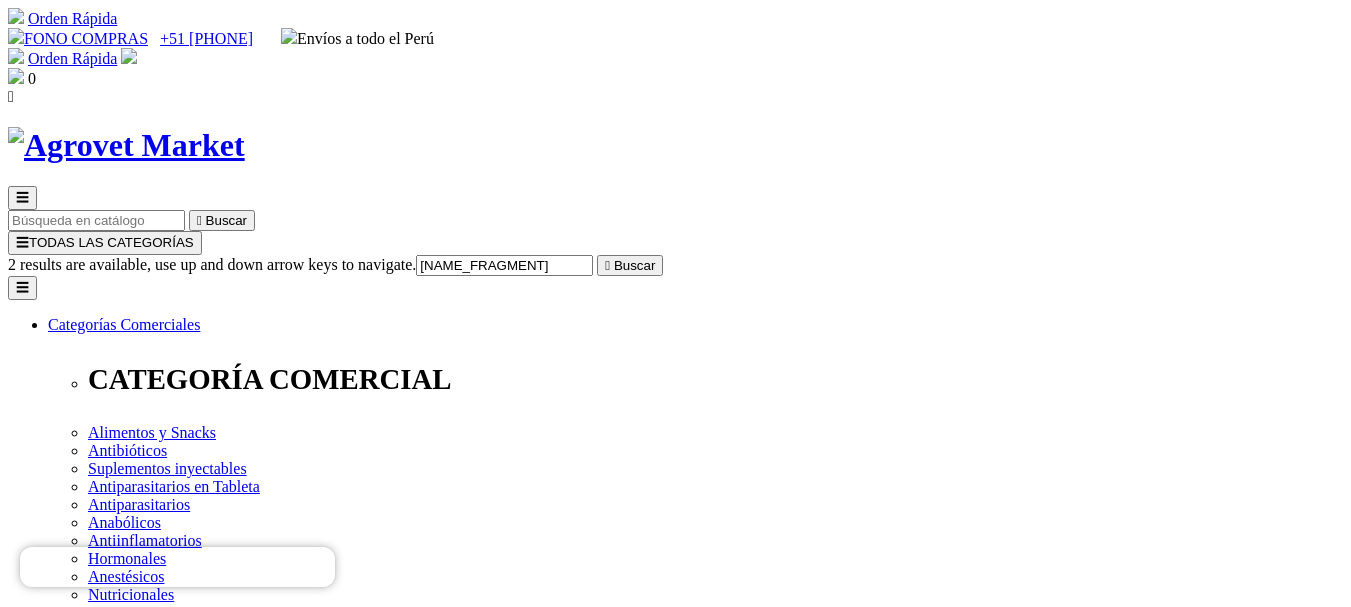 click on "Curabicheras [NAME_FRAGMENT] Plata" at bounding box center [196, 7135] 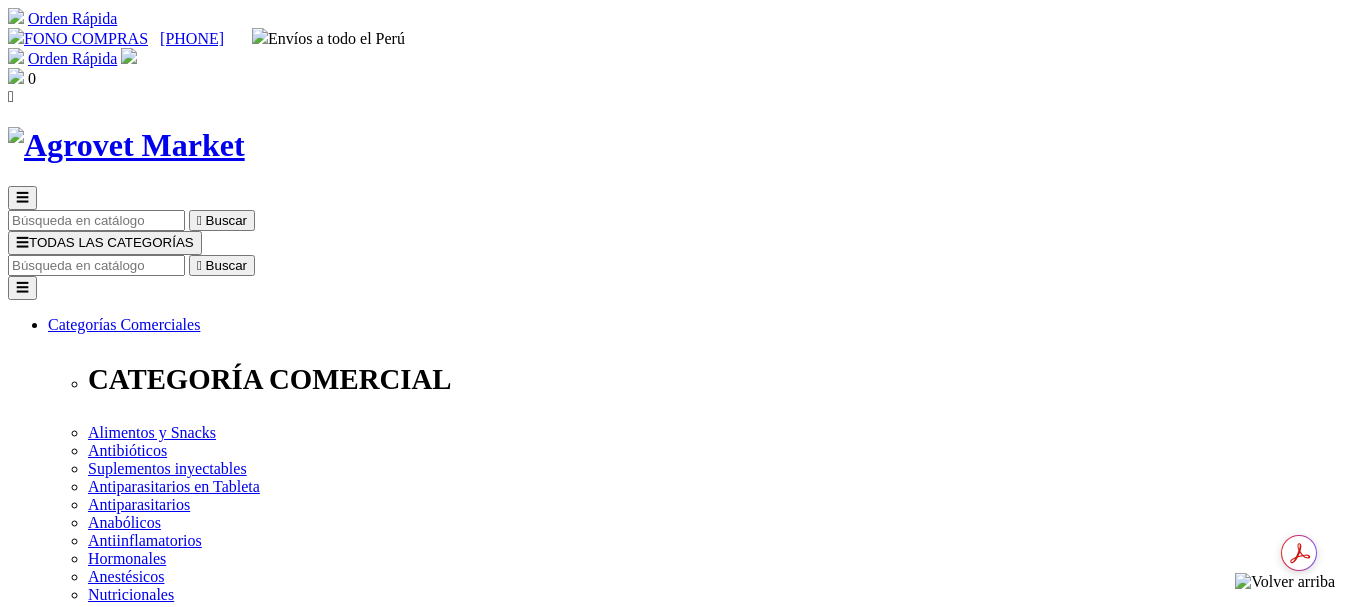 scroll, scrollTop: 0, scrollLeft: 0, axis: both 